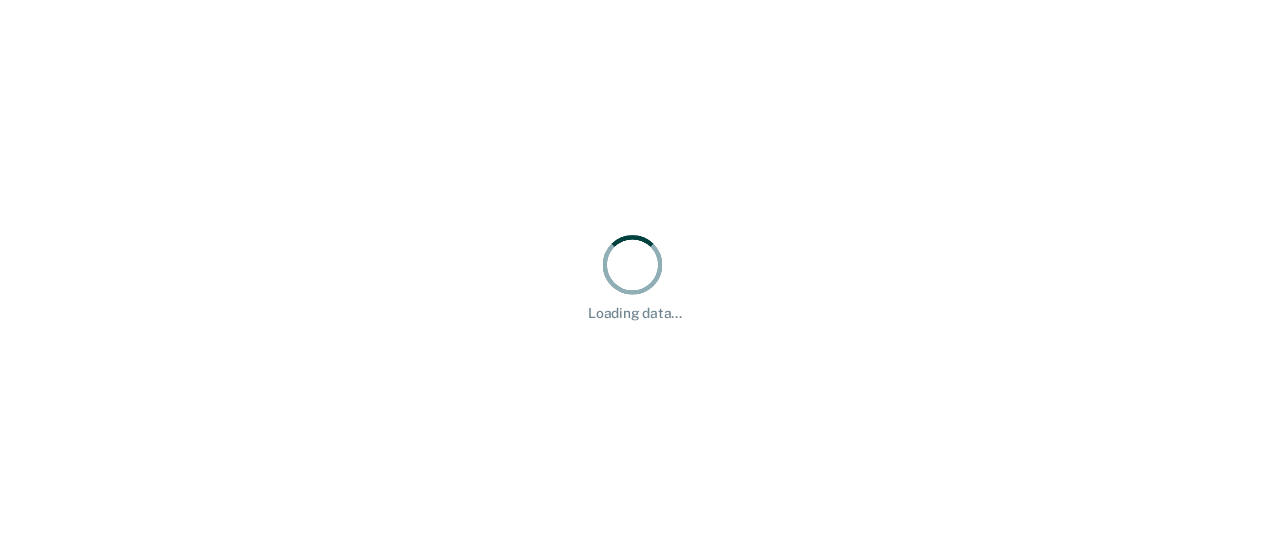 scroll, scrollTop: 0, scrollLeft: 0, axis: both 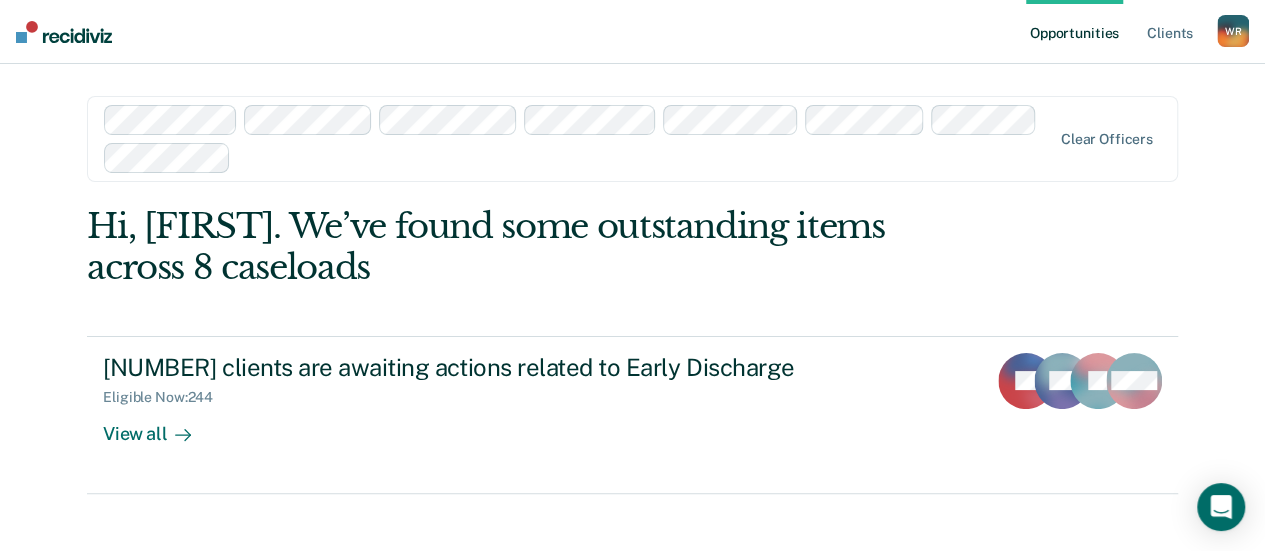 click on "Opportunities Client s [FIRST] [LAST] W R Profile How it works Log Out" at bounding box center [632, 32] 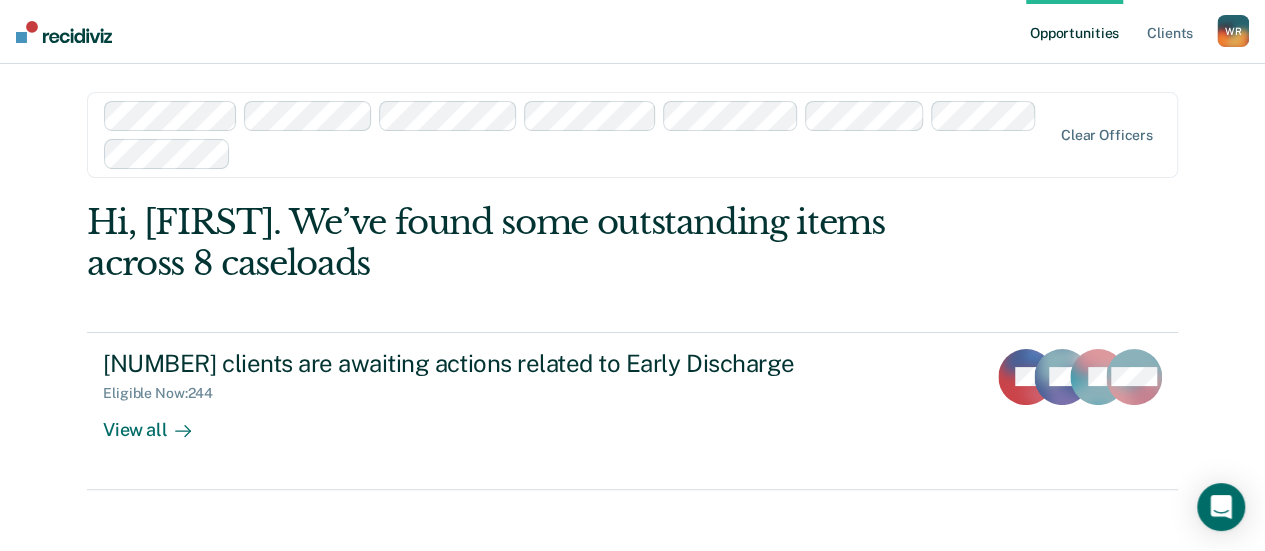 scroll, scrollTop: 0, scrollLeft: 0, axis: both 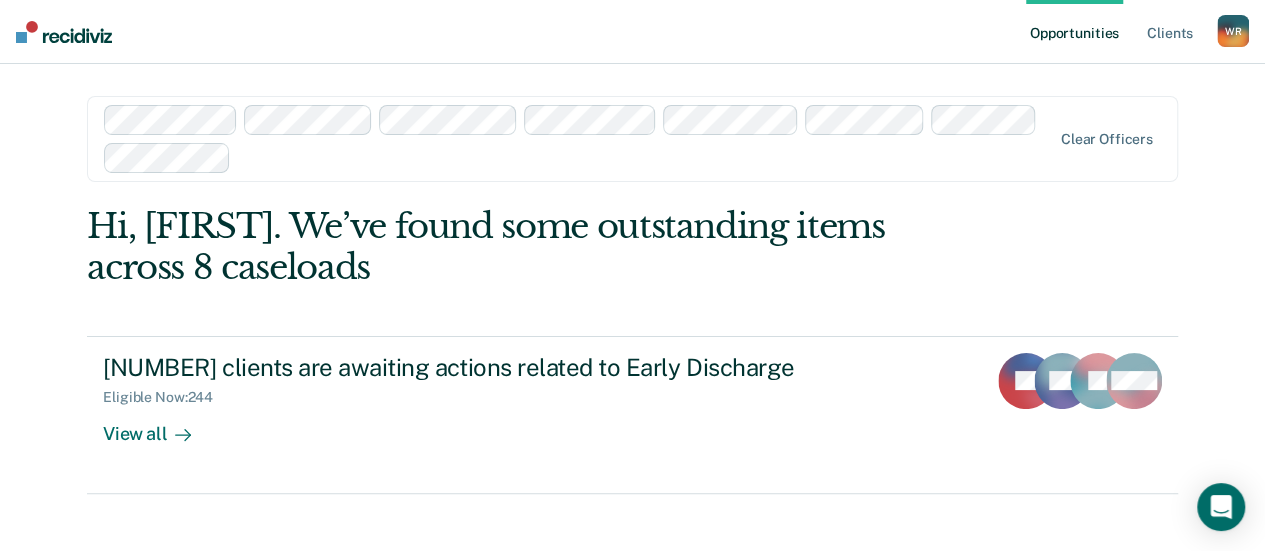 click on "Opportunities Client s [FIRST] [LAST] W R Profile How it works Log Out" at bounding box center [632, 32] 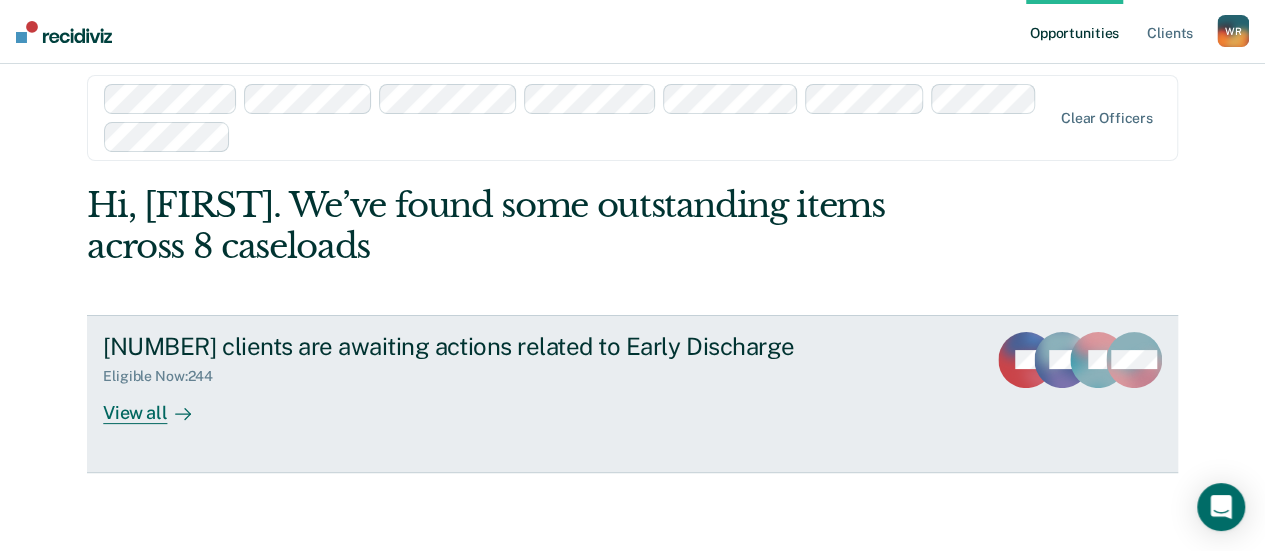 click on "View all" at bounding box center (159, 404) 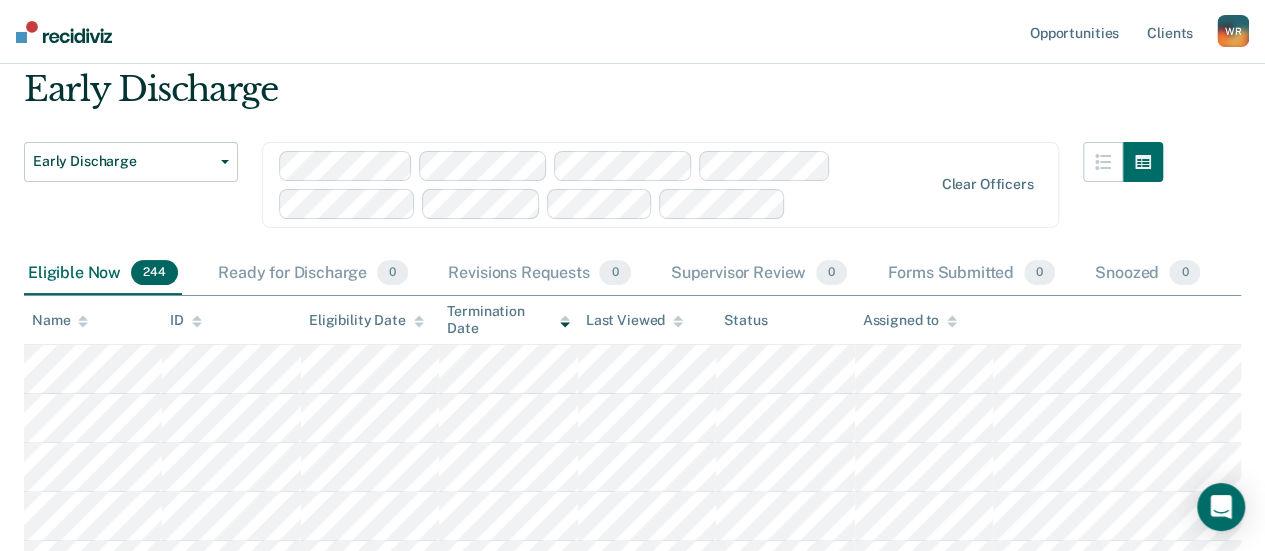scroll, scrollTop: 100, scrollLeft: 0, axis: vertical 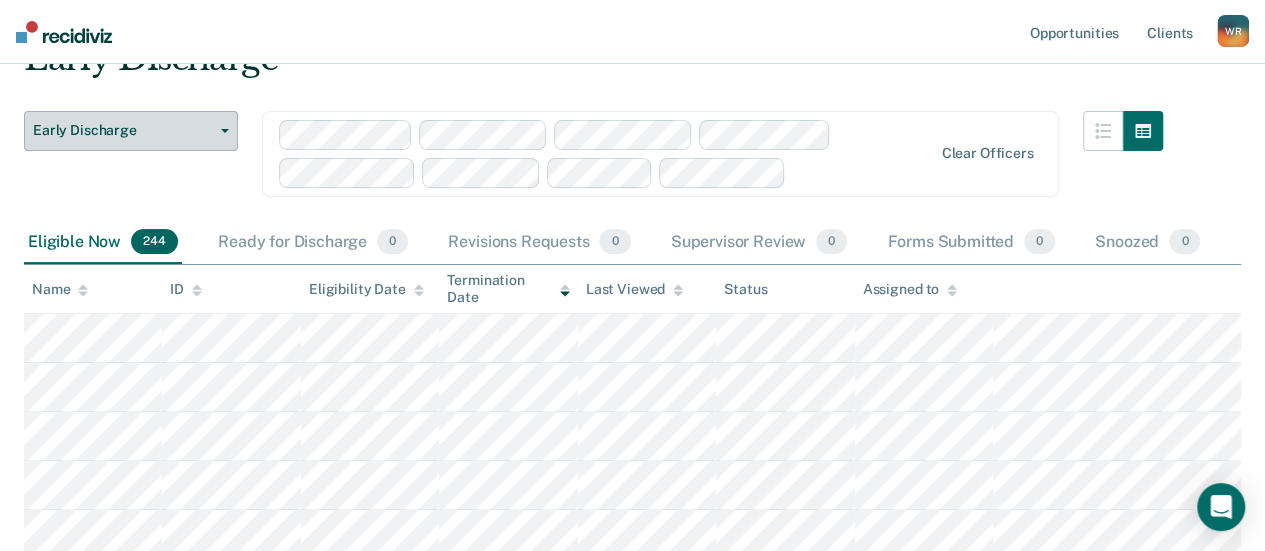 click at bounding box center (225, 131) 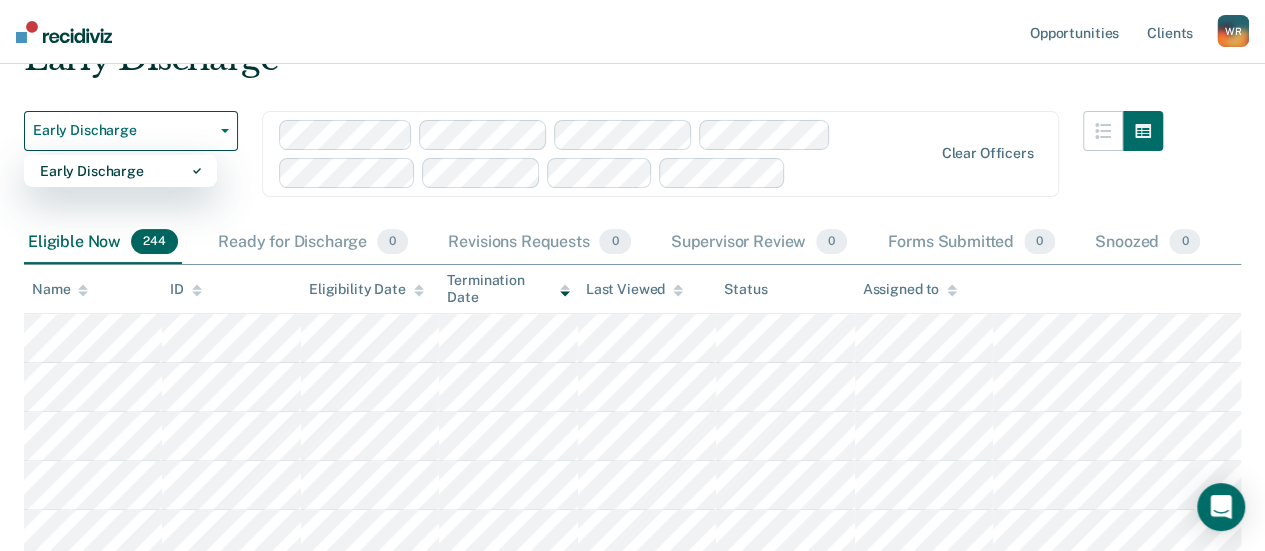 click on "Early Discharge" at bounding box center [593, 66] 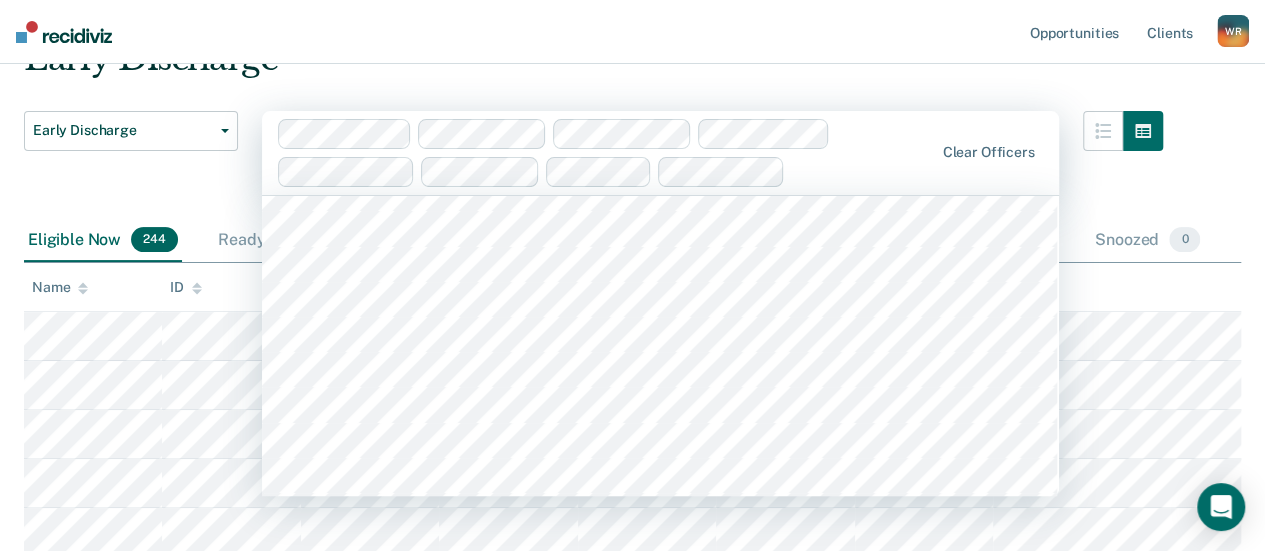 scroll, scrollTop: 3900, scrollLeft: 0, axis: vertical 